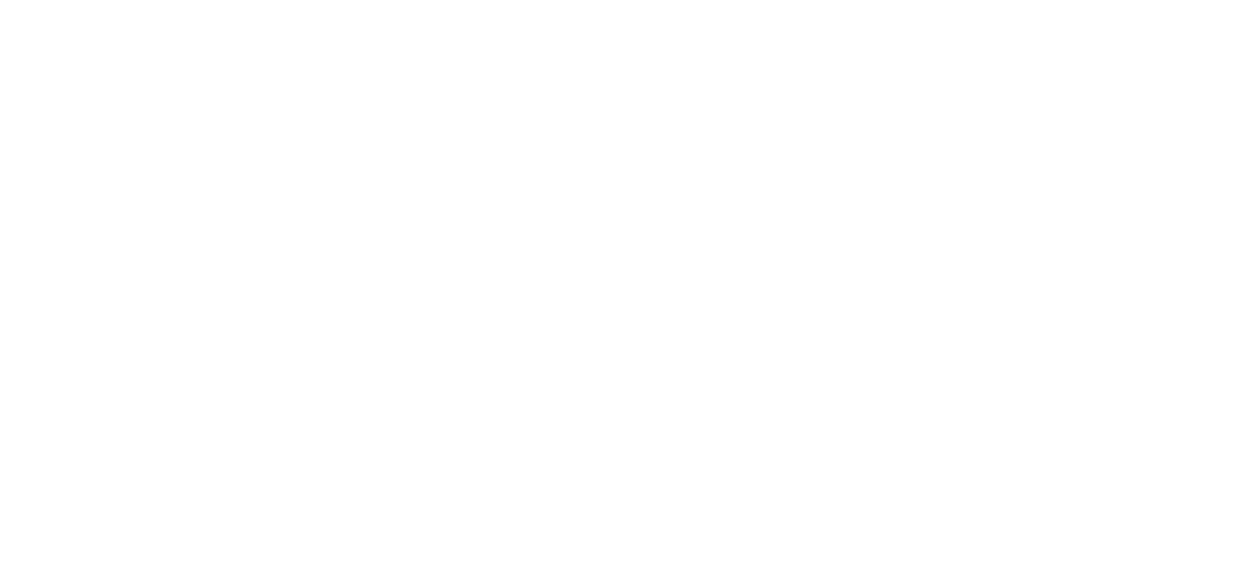 scroll, scrollTop: 0, scrollLeft: 0, axis: both 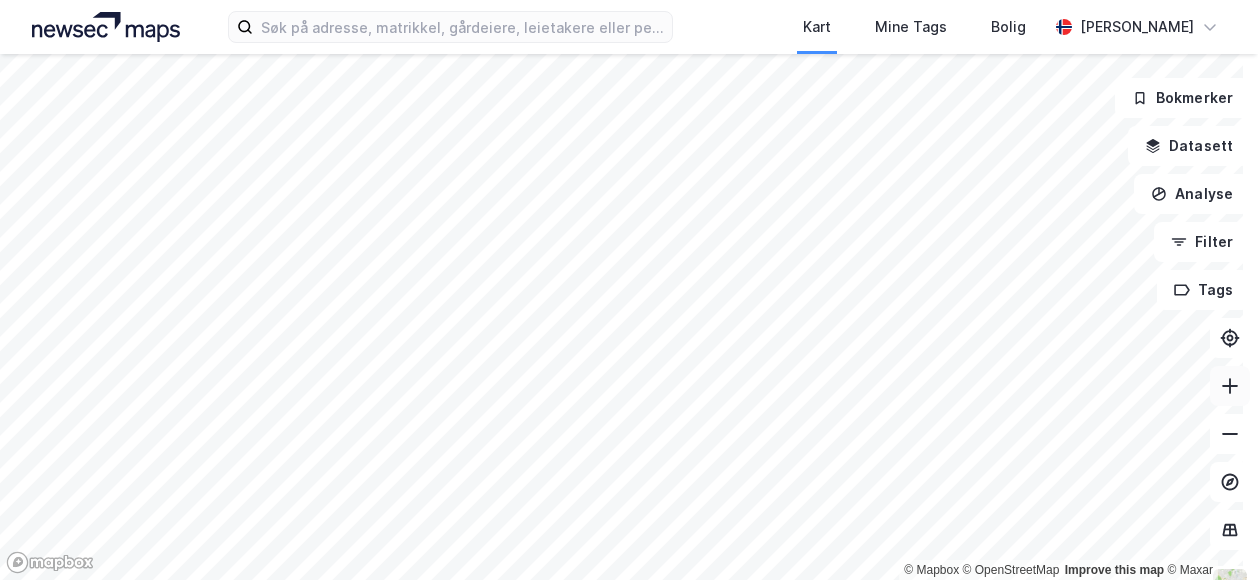 click 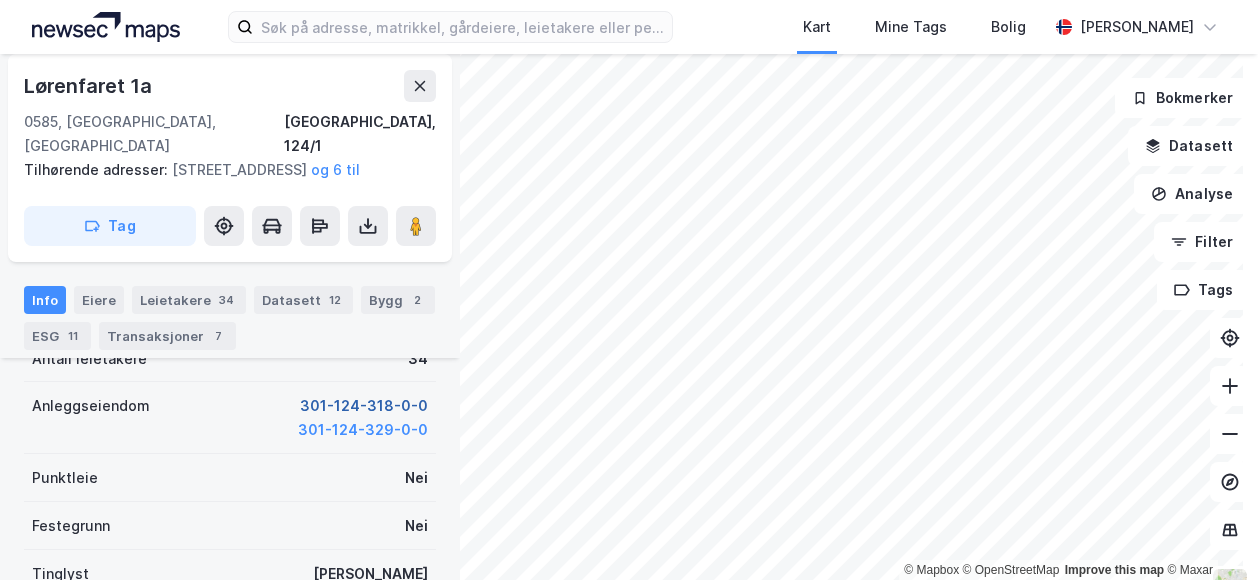 scroll, scrollTop: 400, scrollLeft: 0, axis: vertical 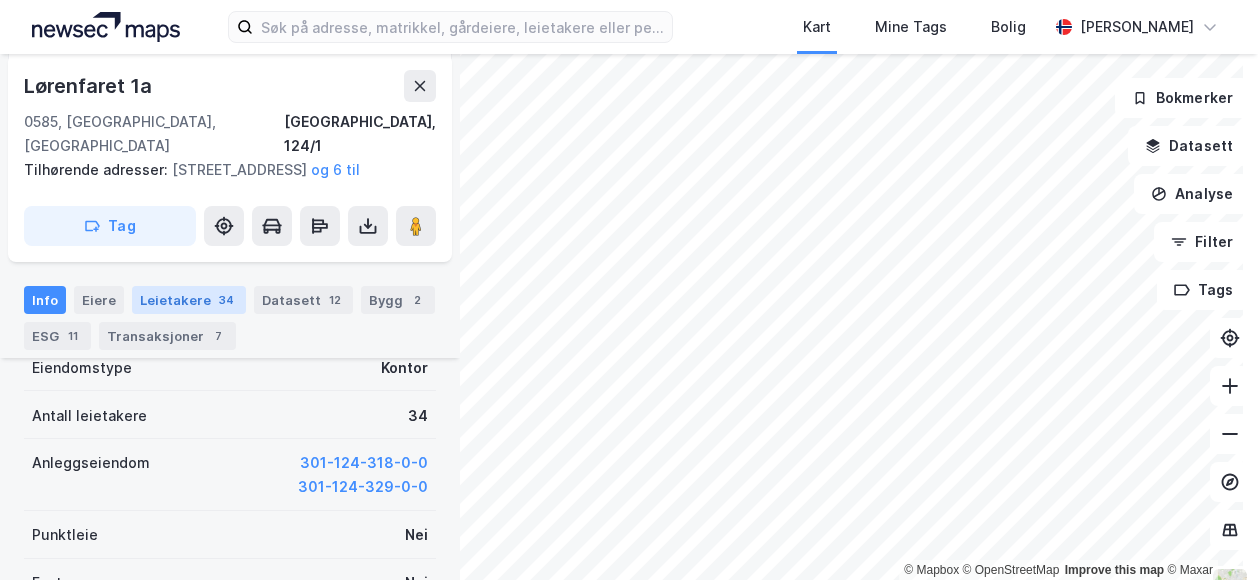 click on "Leietakere 34" at bounding box center (189, 300) 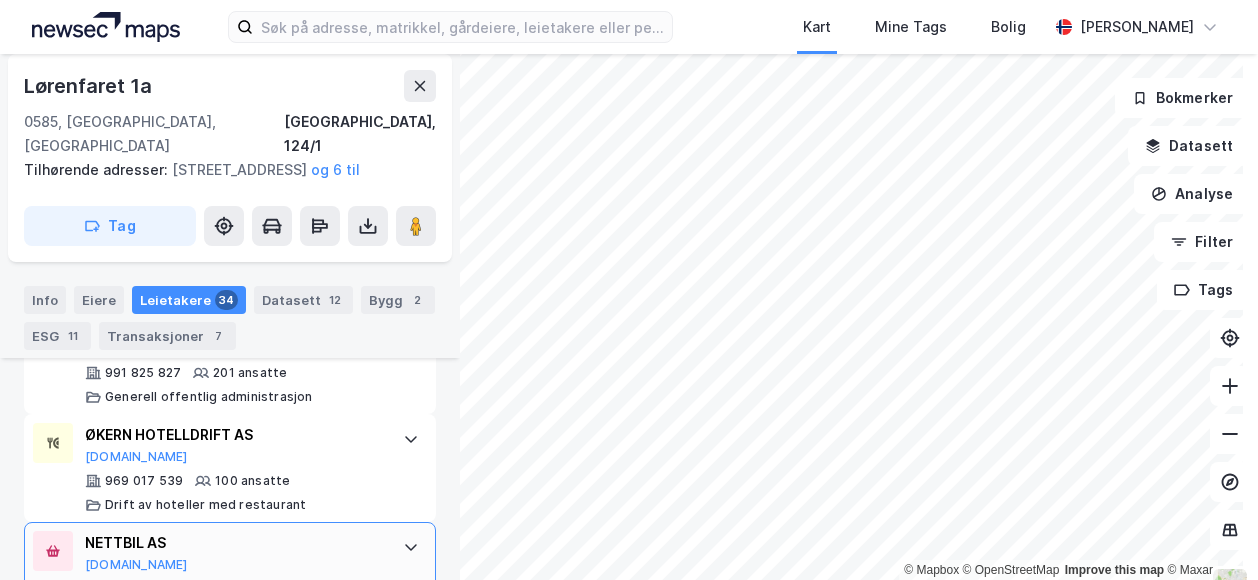 scroll, scrollTop: 1200, scrollLeft: 0, axis: vertical 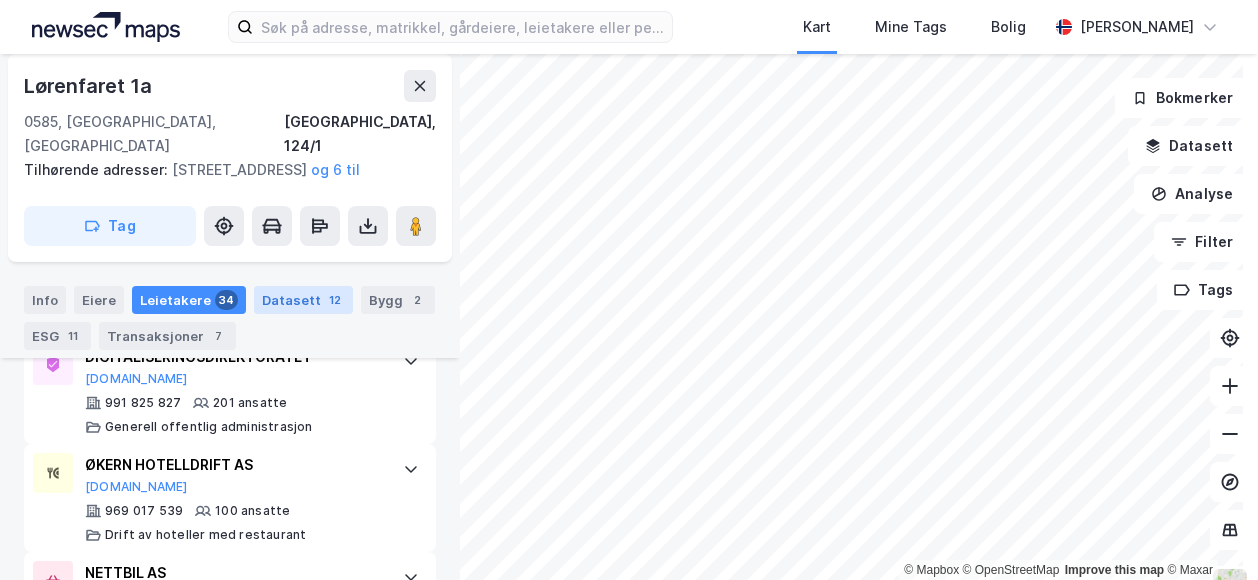 click on "Datasett 12" at bounding box center [303, 300] 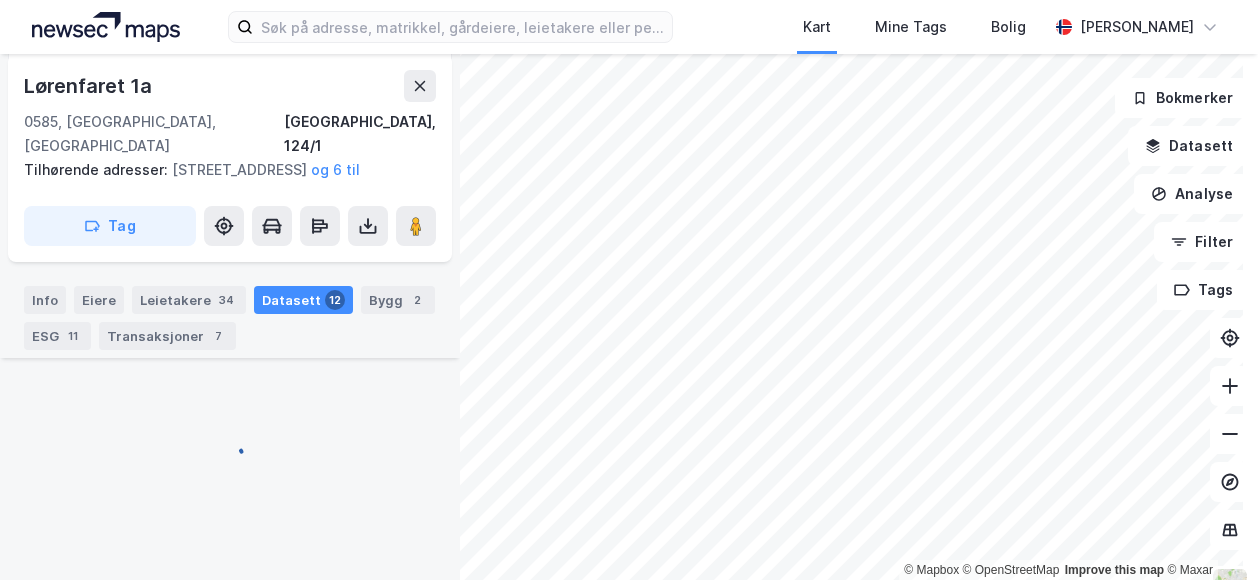 scroll, scrollTop: 1200, scrollLeft: 0, axis: vertical 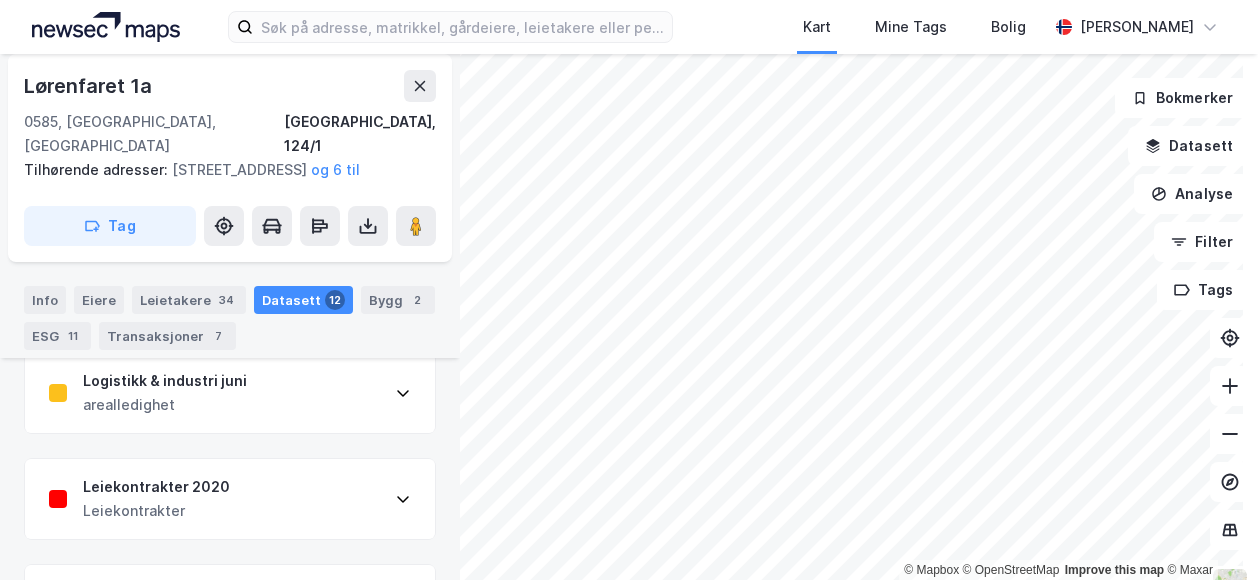 click 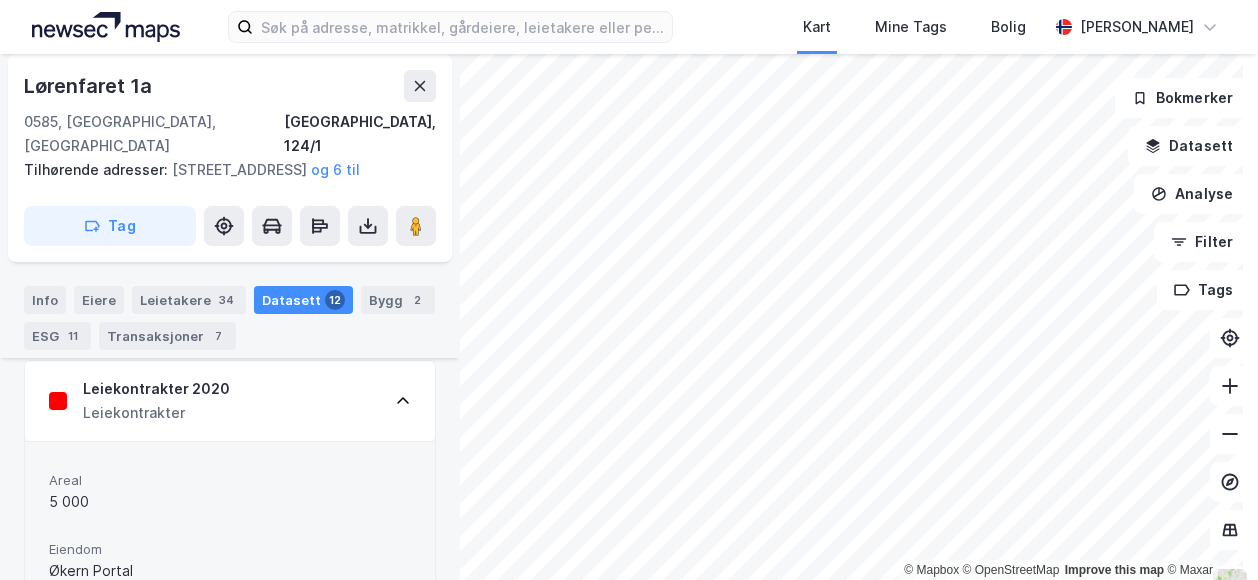 scroll, scrollTop: 1200, scrollLeft: 0, axis: vertical 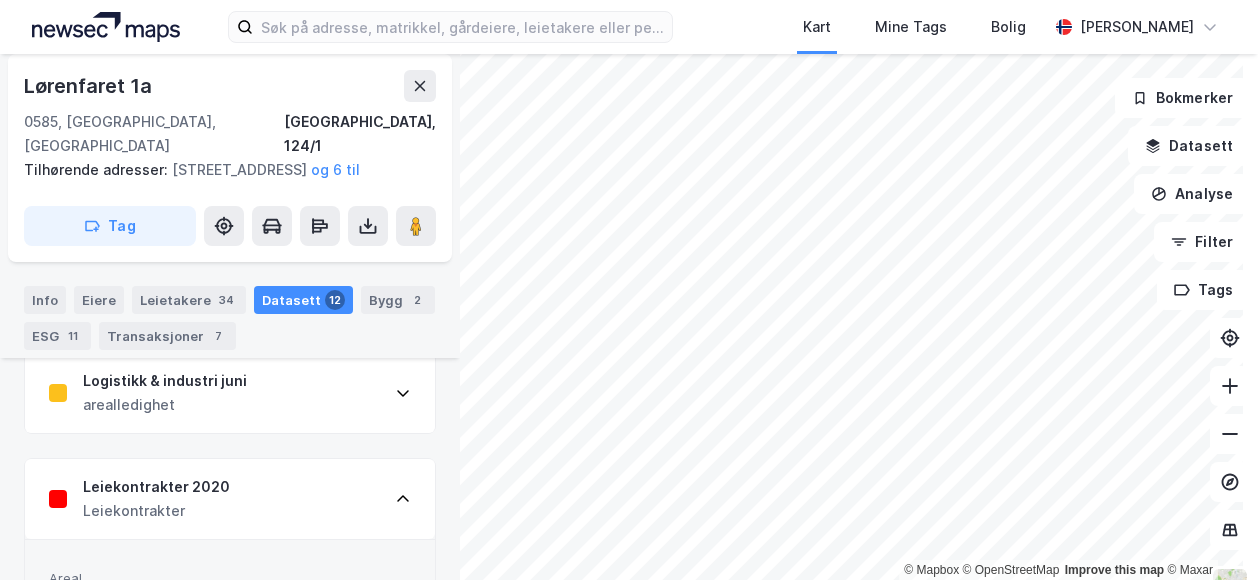 click 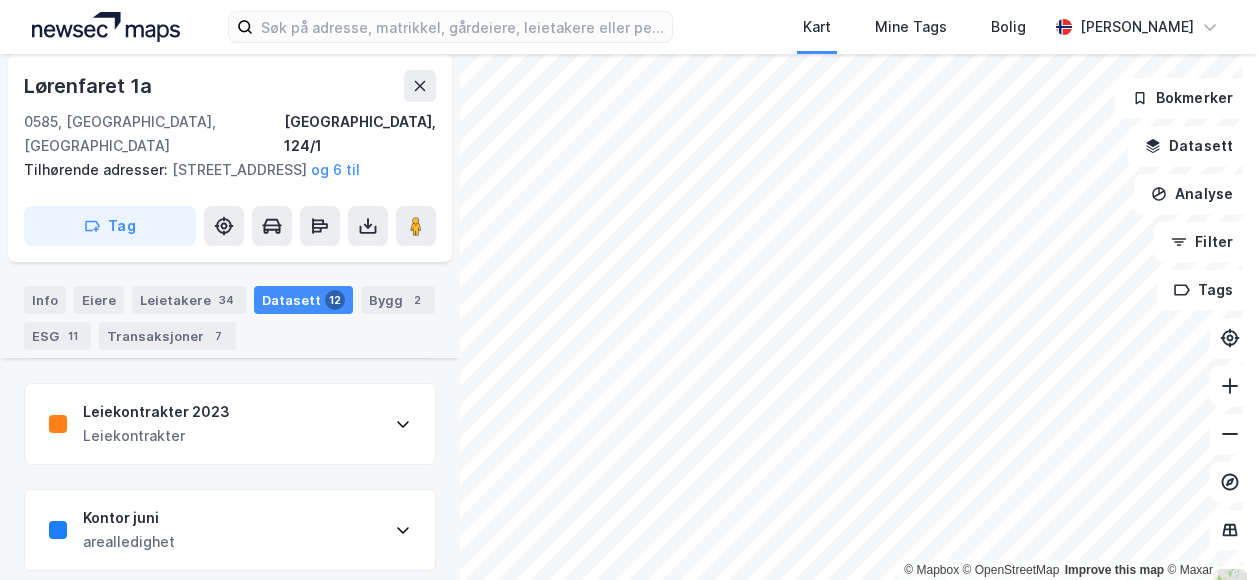 scroll, scrollTop: 697, scrollLeft: 0, axis: vertical 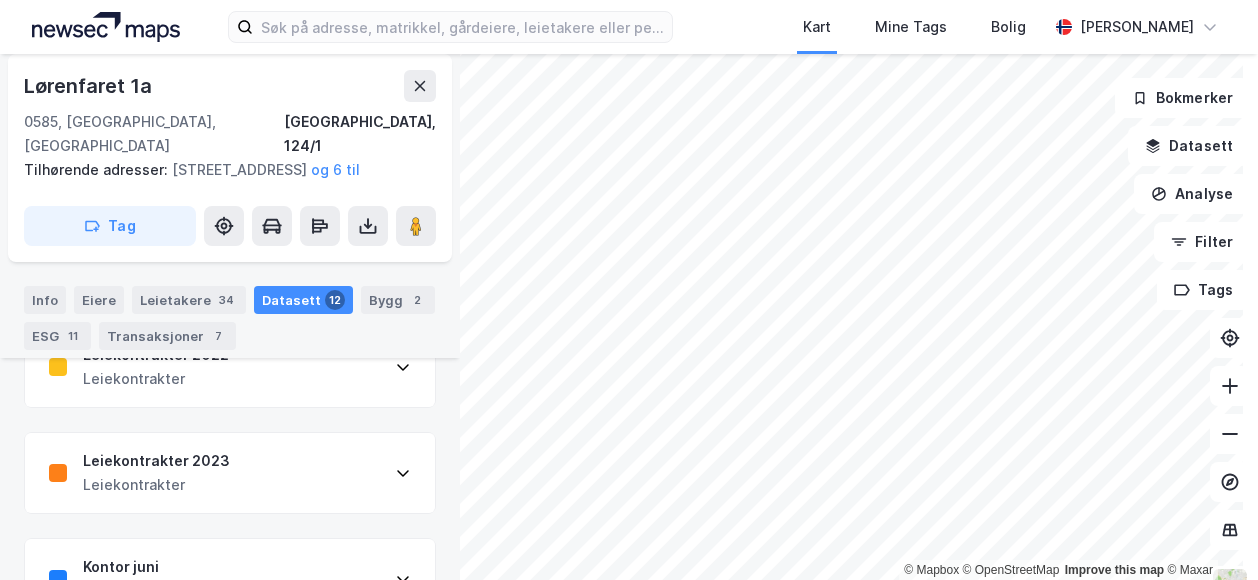 click 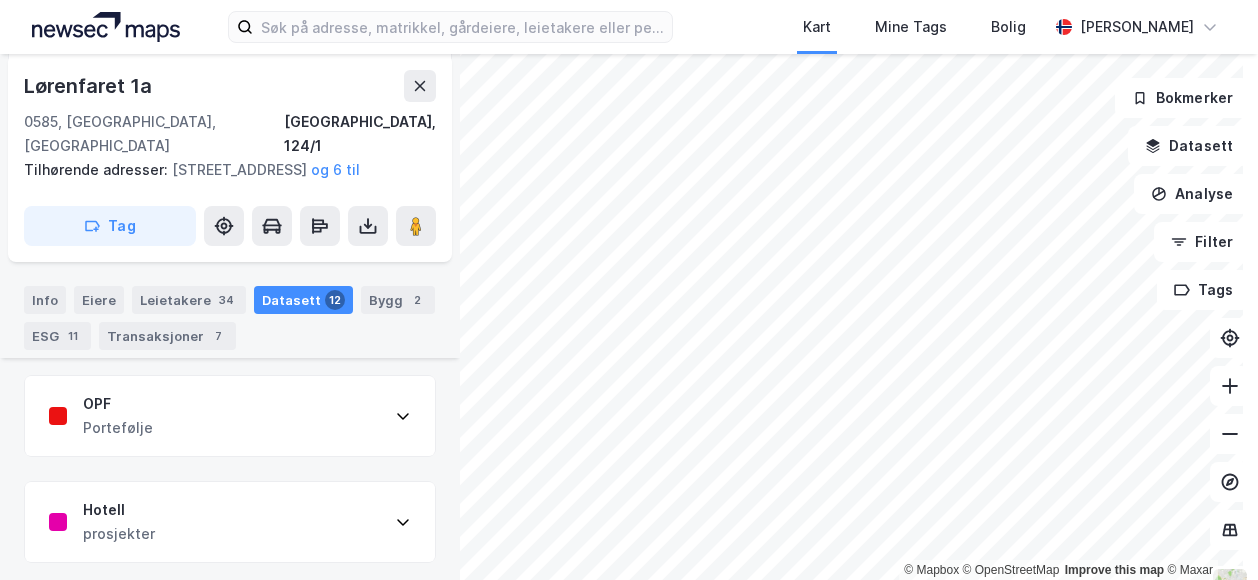 scroll, scrollTop: 0, scrollLeft: 0, axis: both 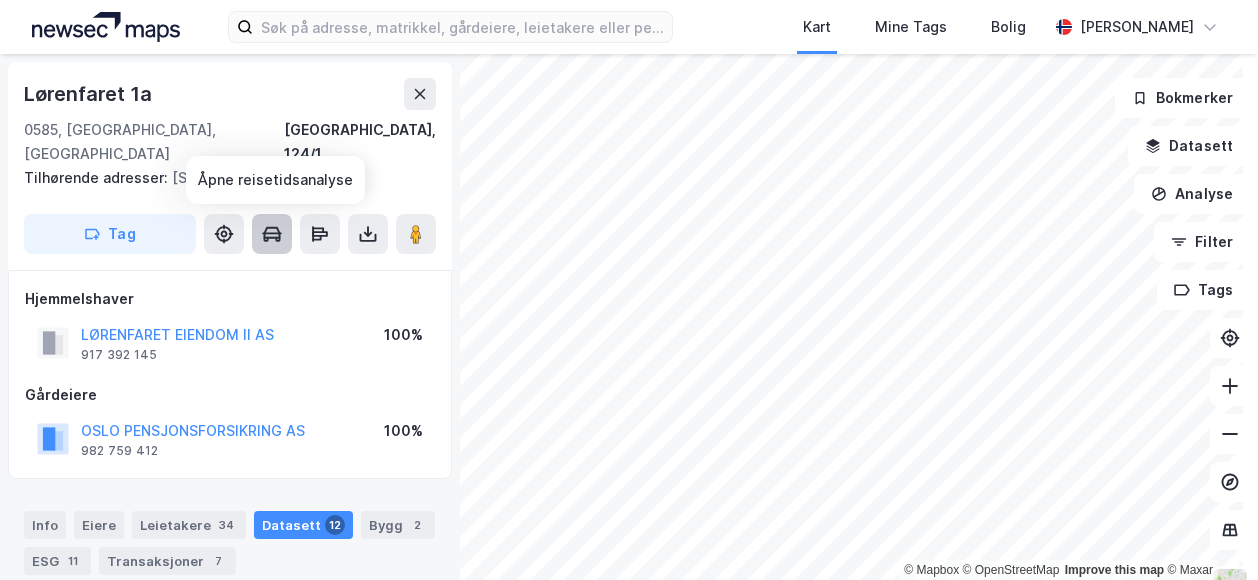 click 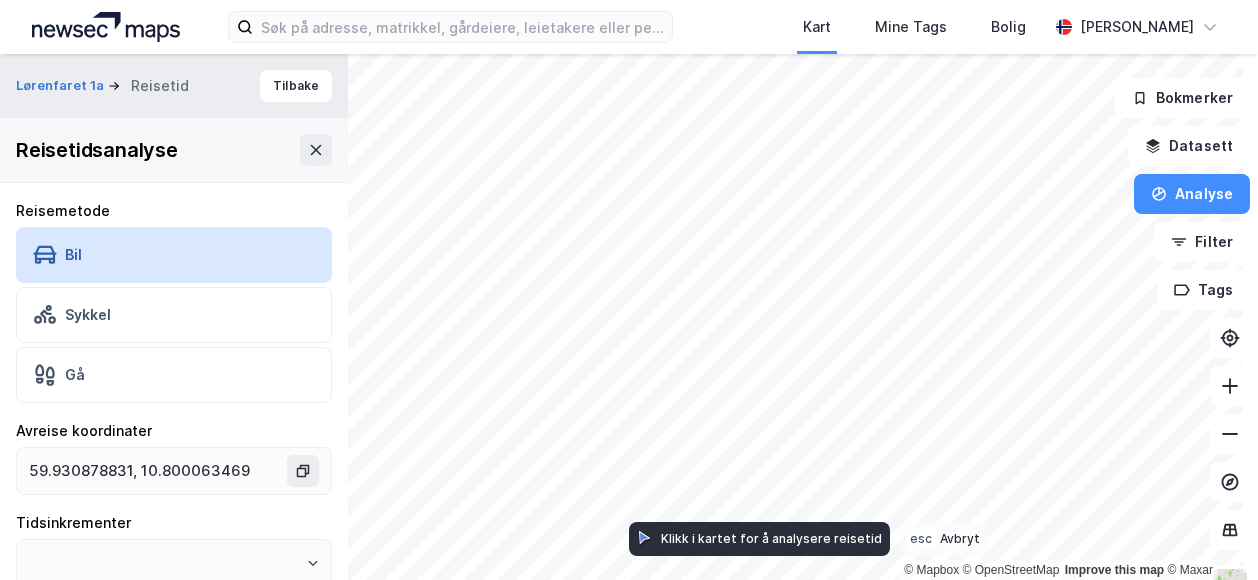 type on "5 min." 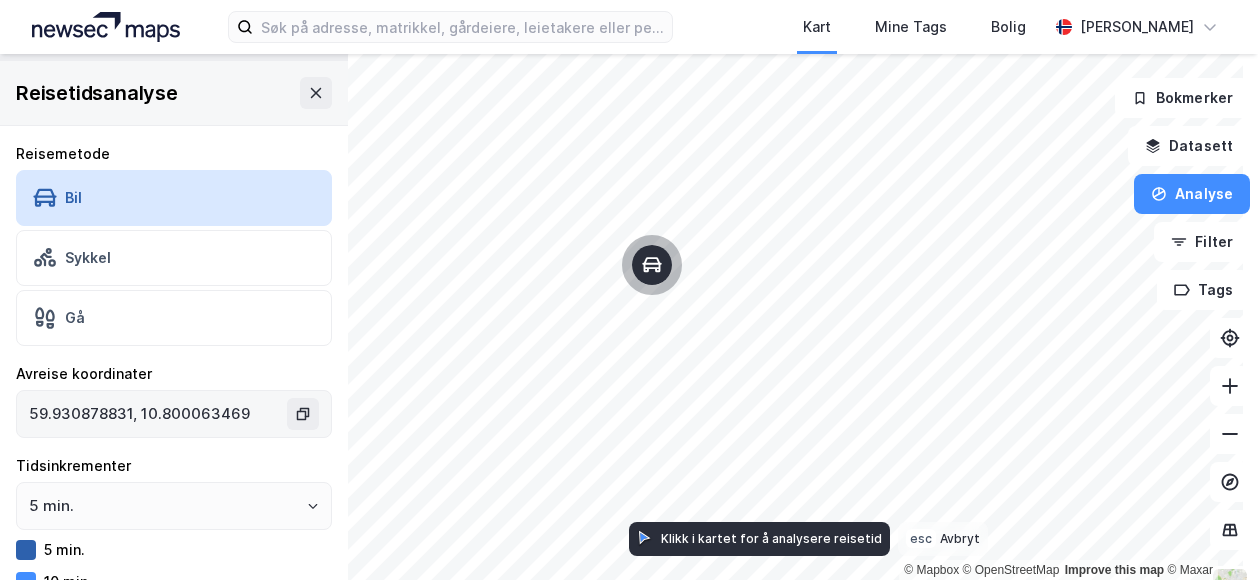 scroll, scrollTop: 100, scrollLeft: 0, axis: vertical 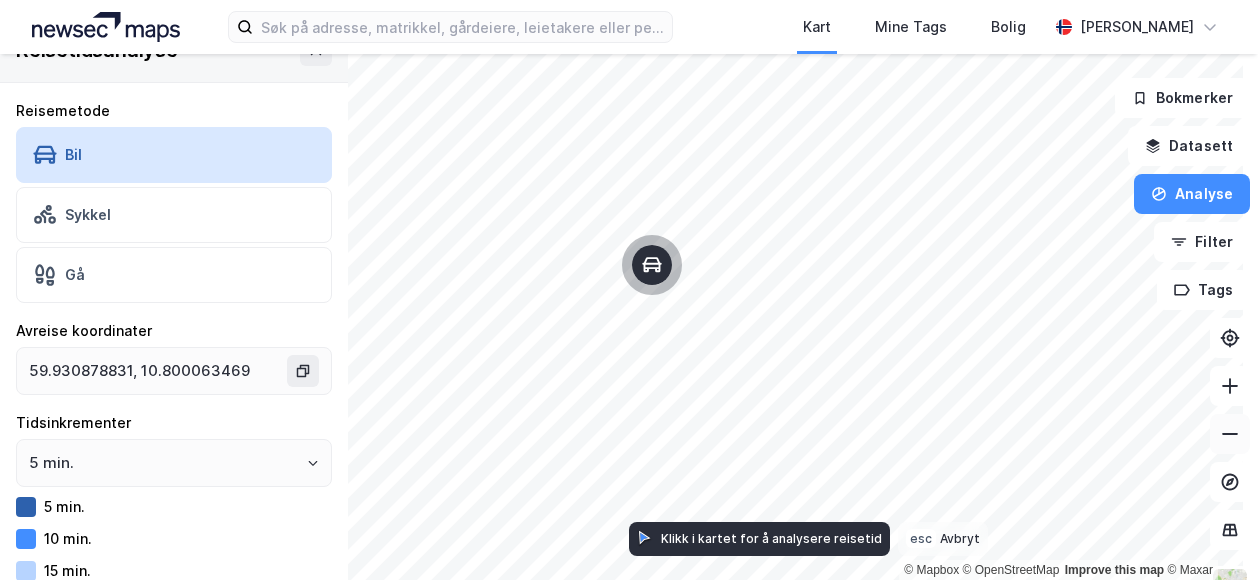click 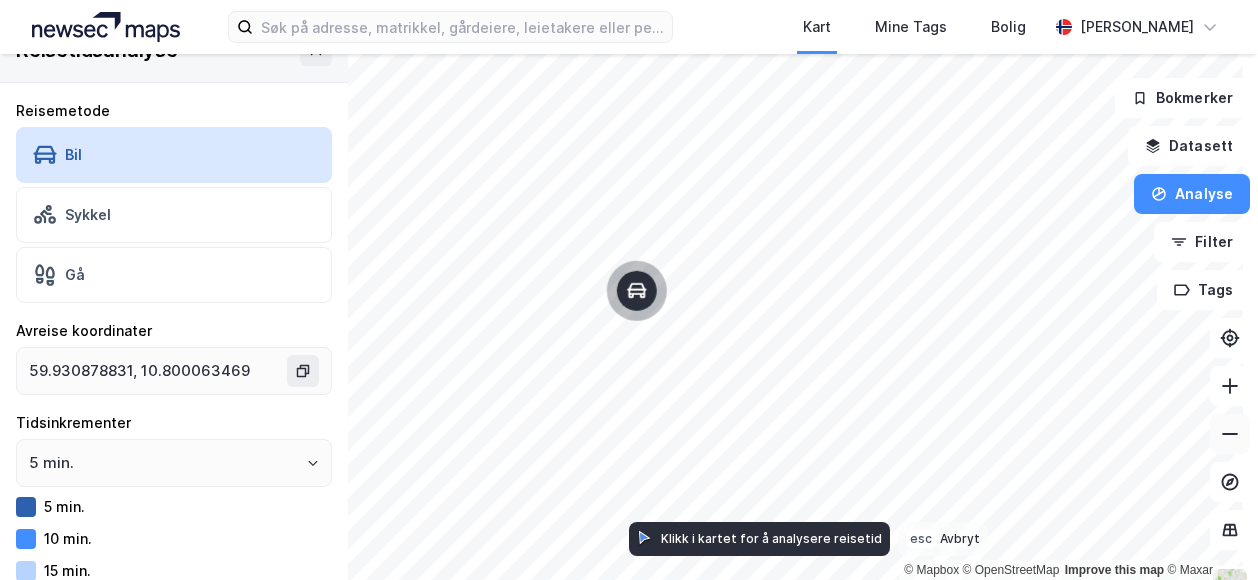 click 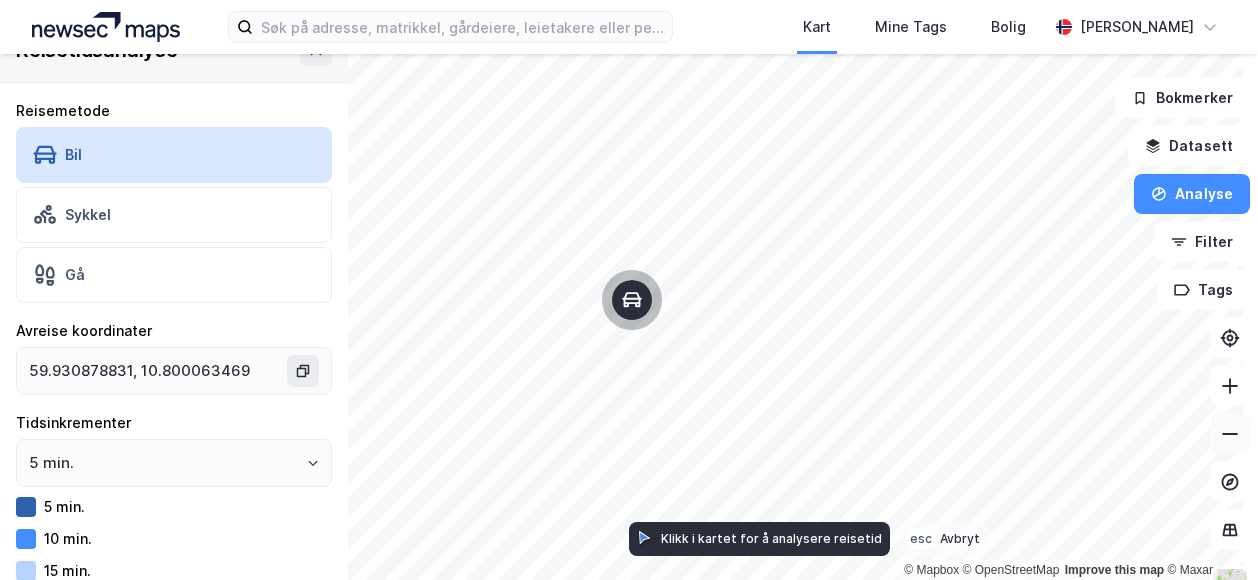 click 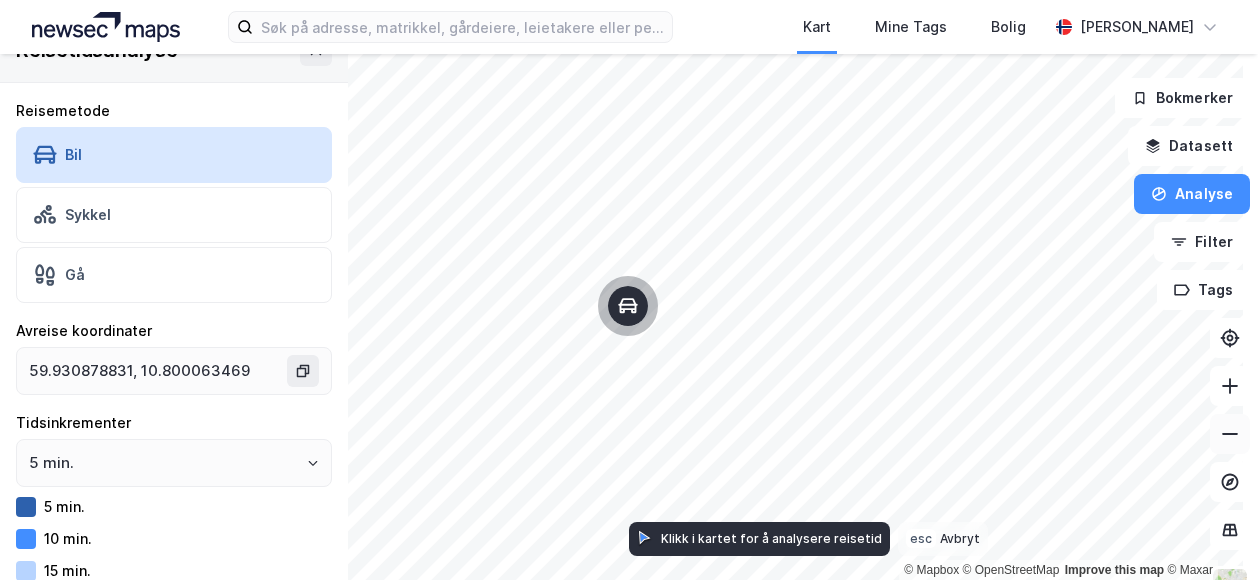 click 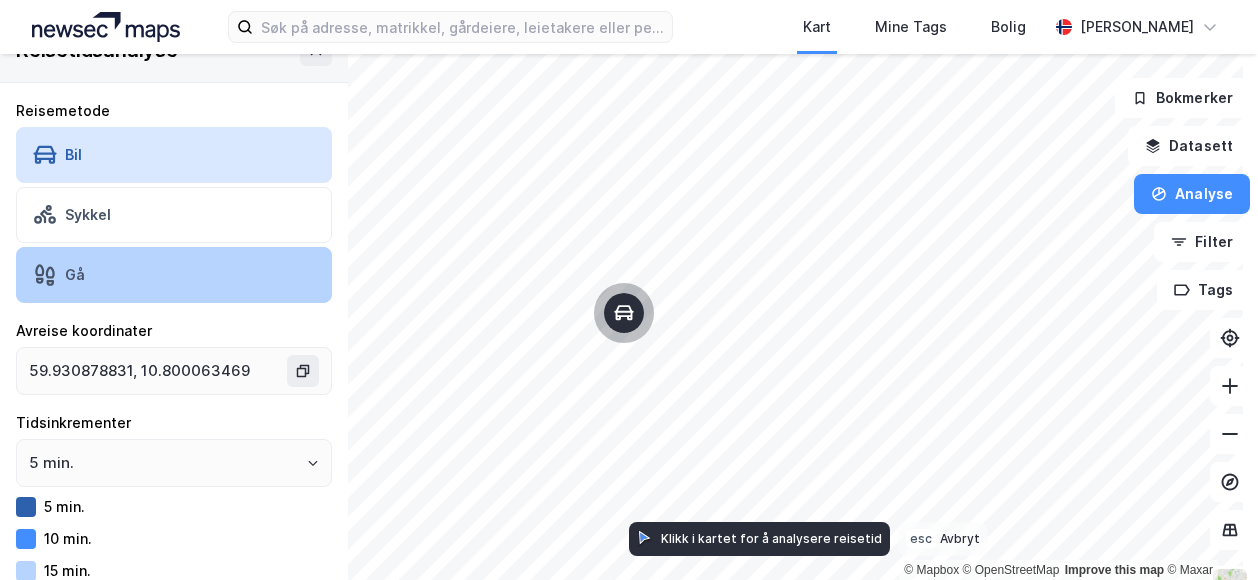 click on "Gå" at bounding box center (75, 274) 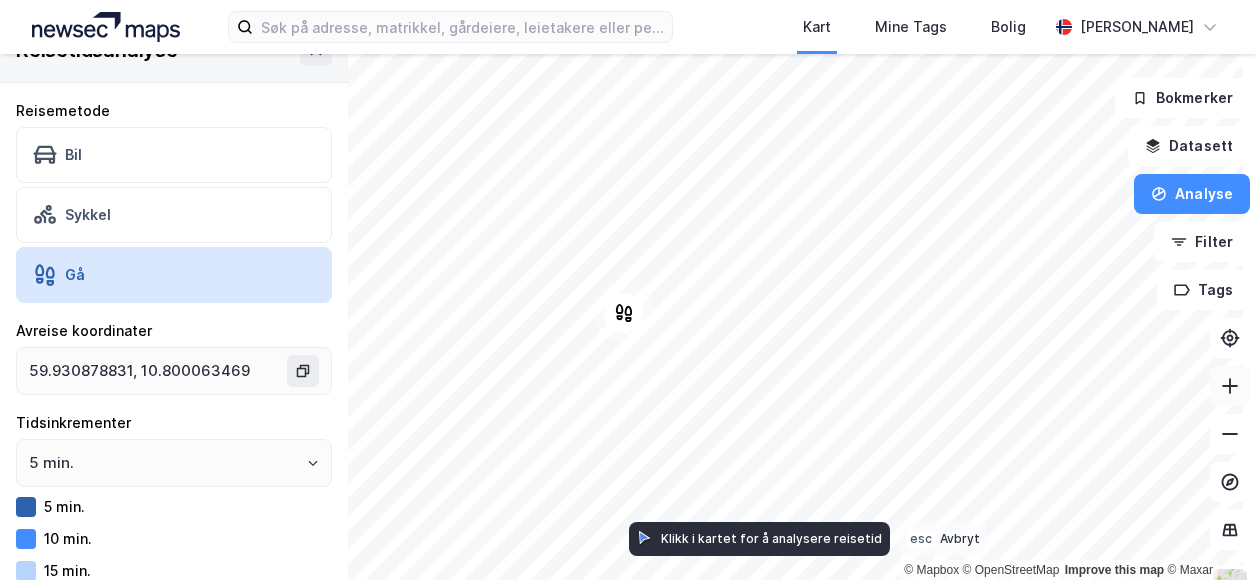click 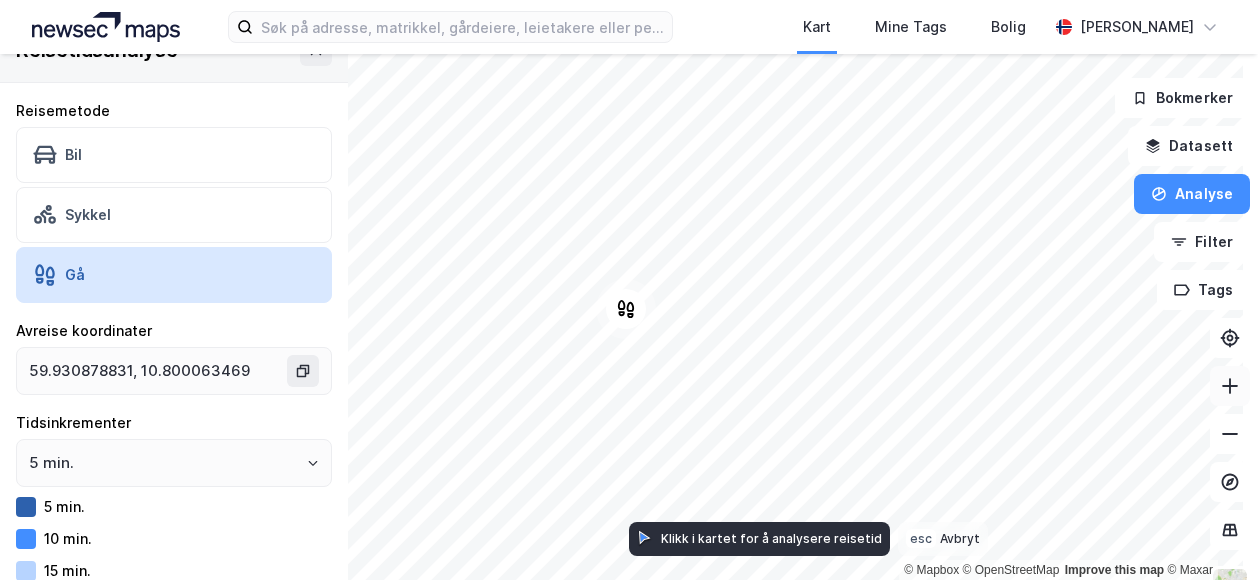 click 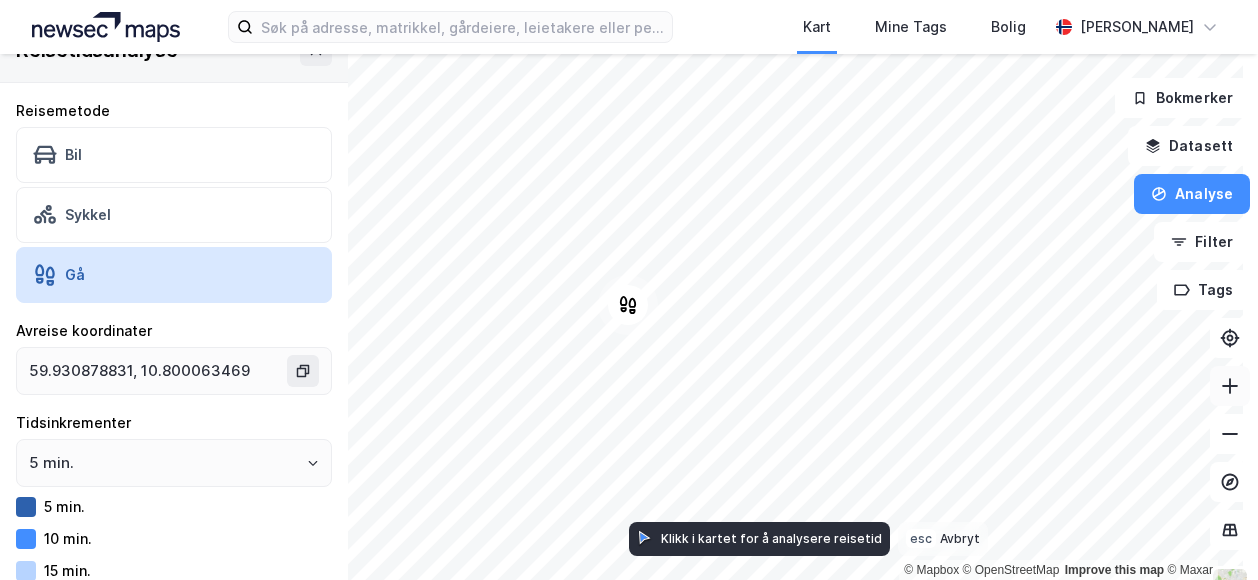 click 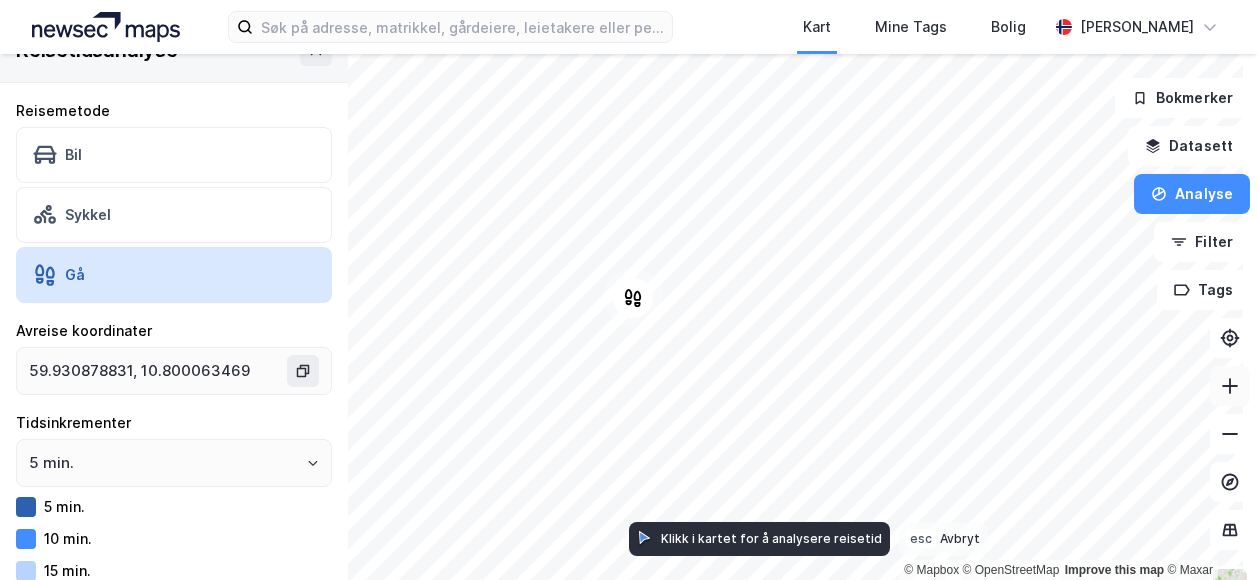 click 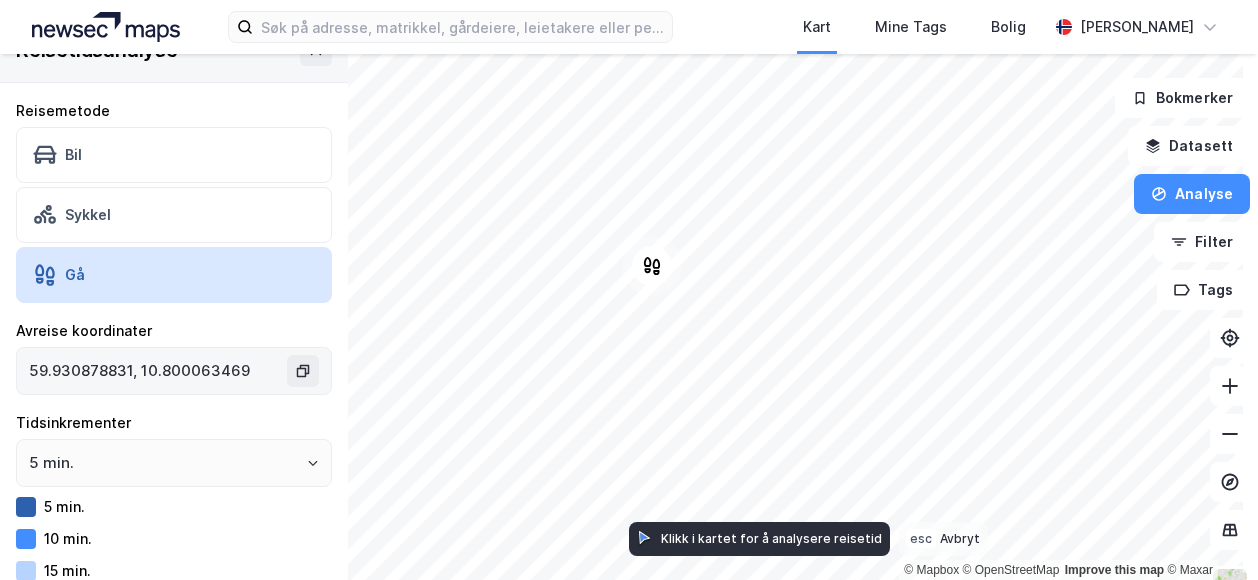scroll, scrollTop: 0, scrollLeft: 0, axis: both 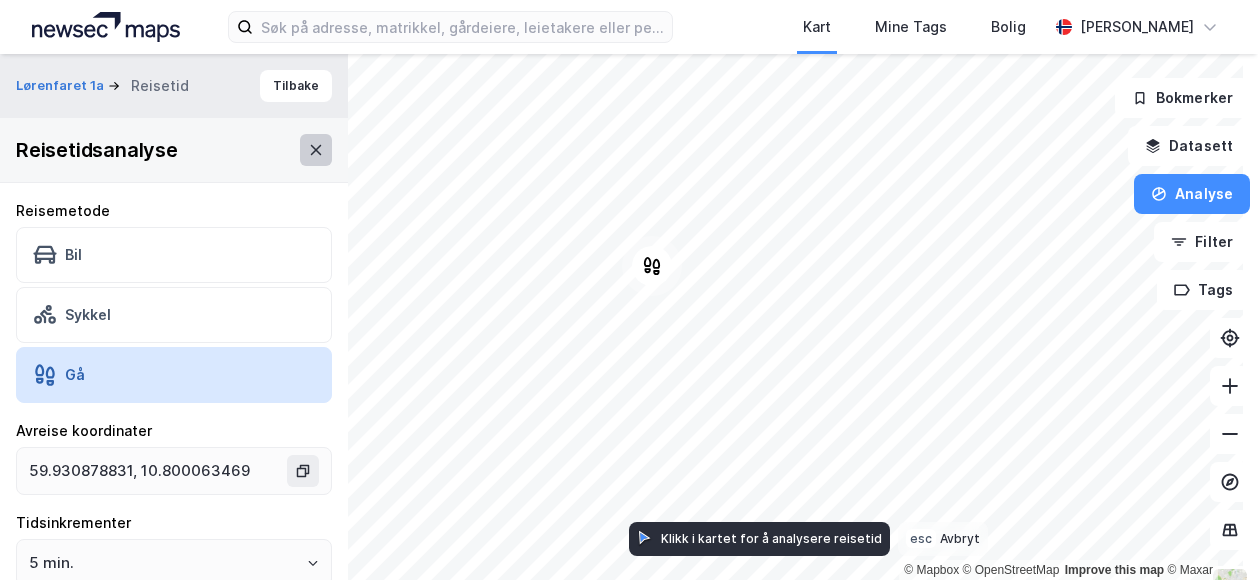 click 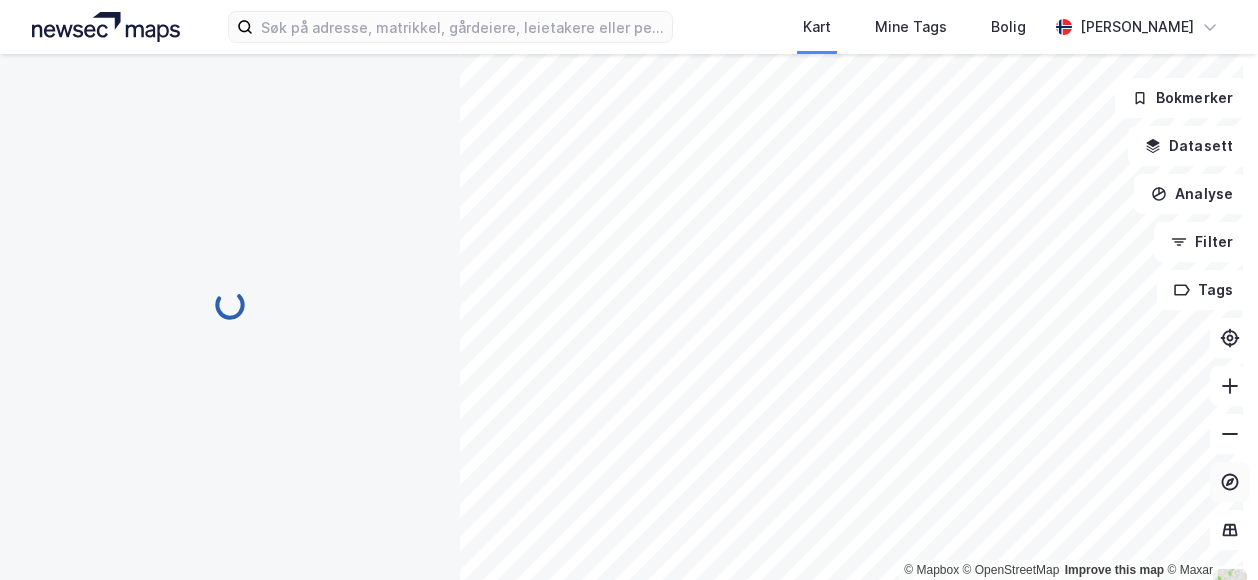scroll, scrollTop: 2, scrollLeft: 0, axis: vertical 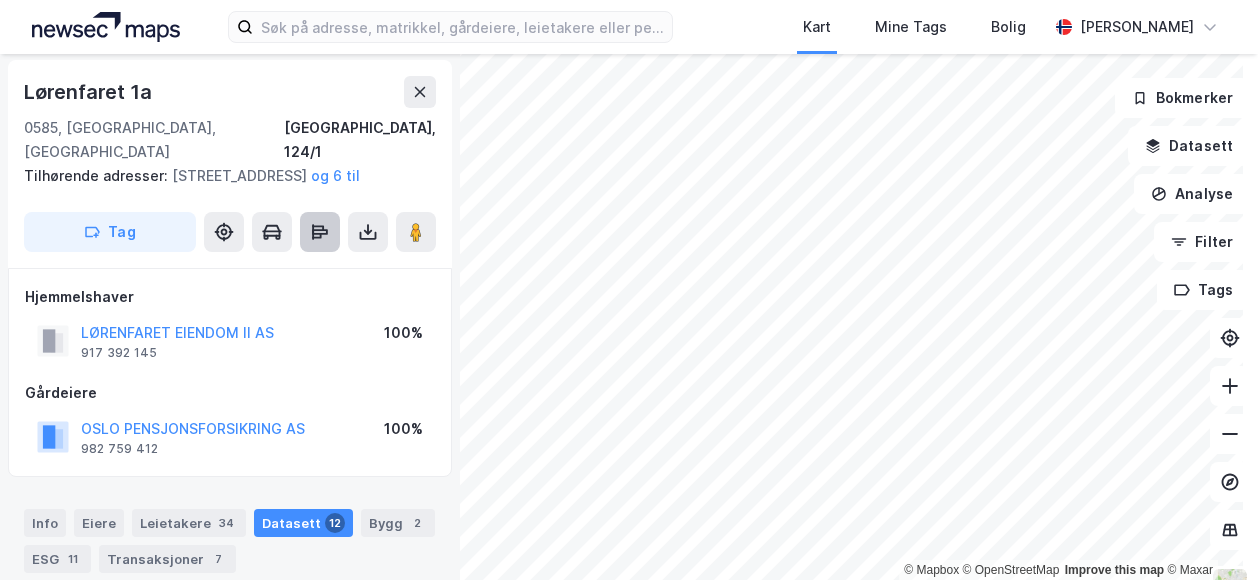 click 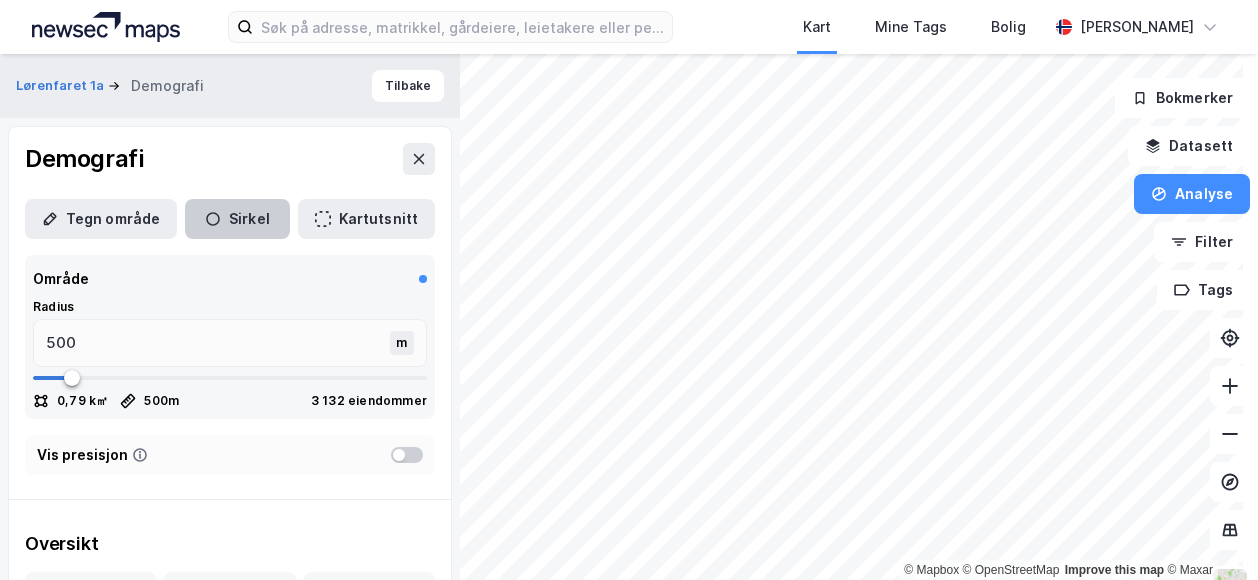 click on "Sirkel" at bounding box center (237, 219) 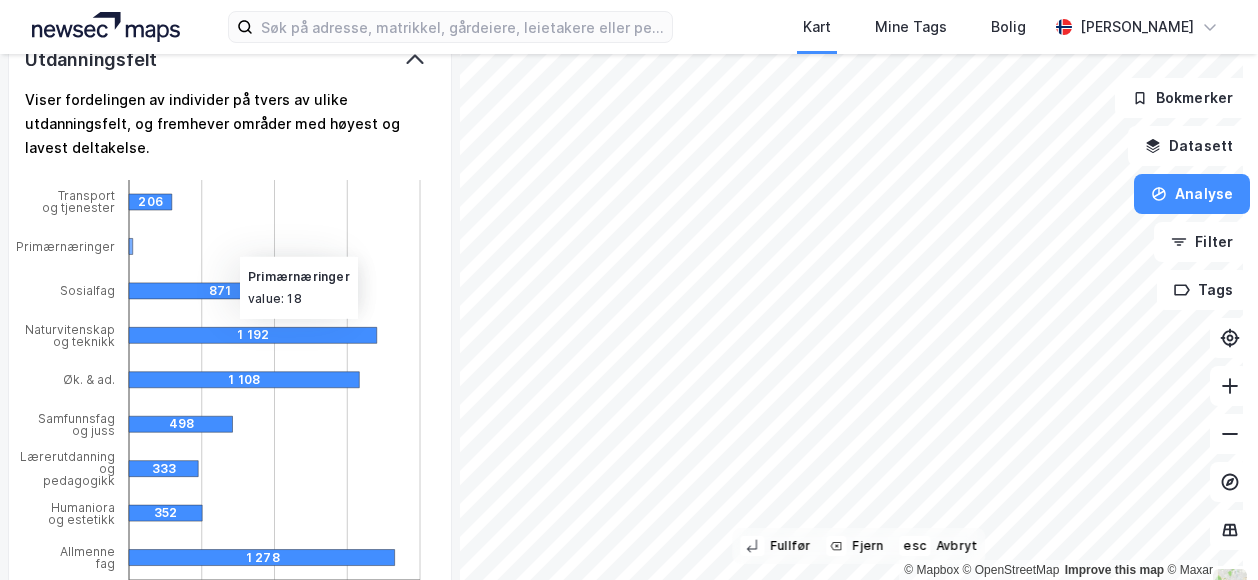scroll, scrollTop: 4225, scrollLeft: 0, axis: vertical 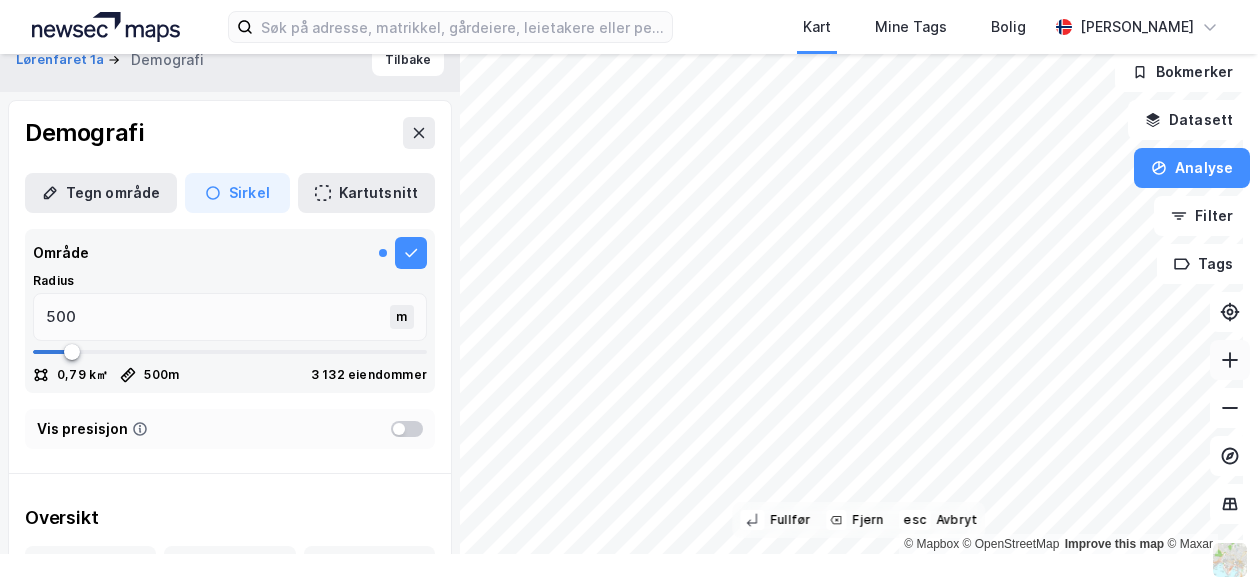 click 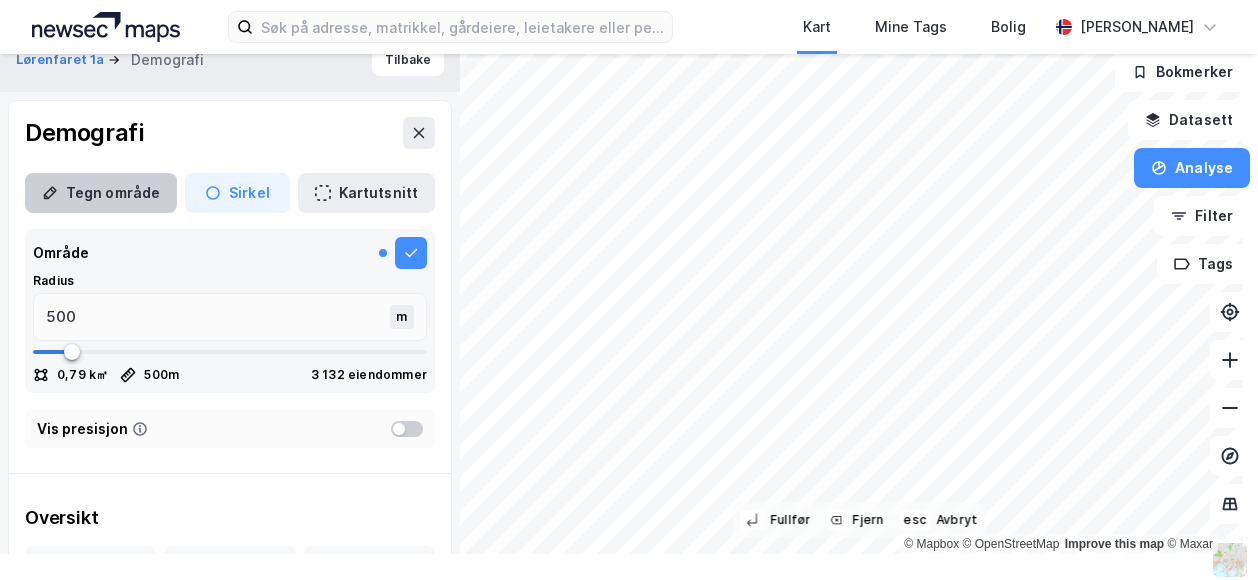 click on "Tegn område" at bounding box center (101, 193) 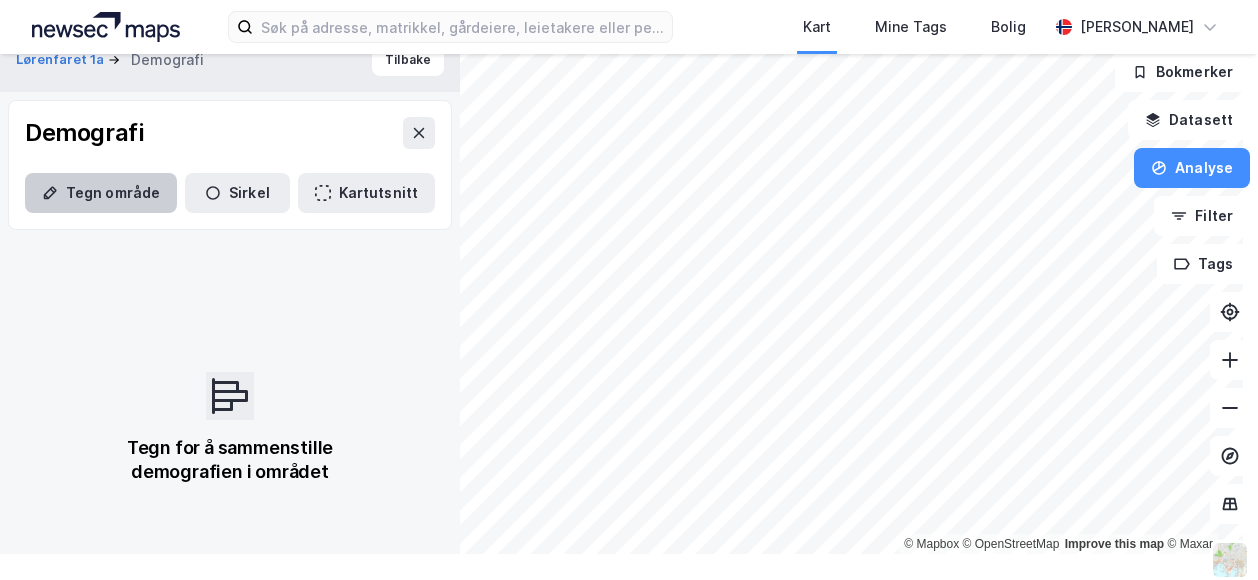 click on "Tegn område" at bounding box center [101, 193] 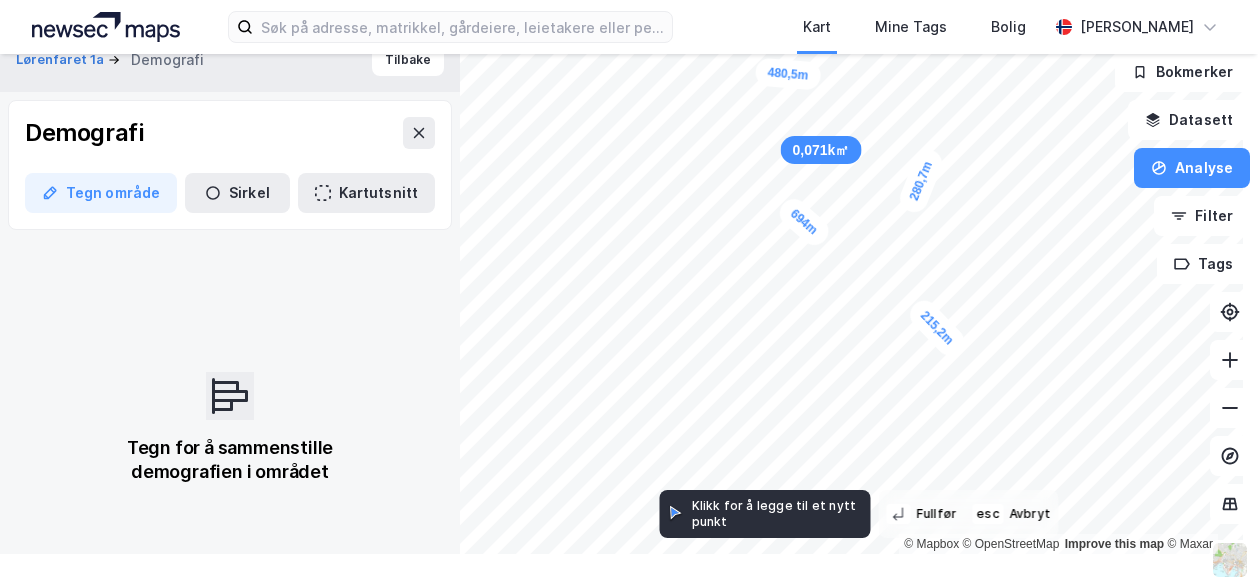 click on "Kart Mine Tags Bolig [PERSON_NAME]" at bounding box center [629, 27] 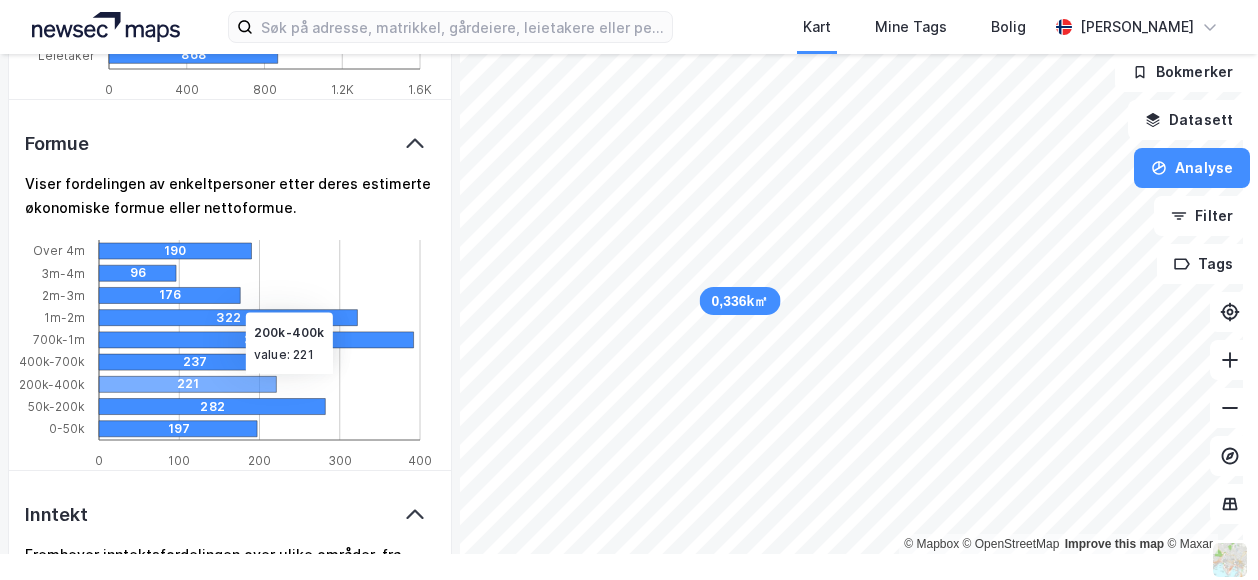 scroll, scrollTop: 1969, scrollLeft: 0, axis: vertical 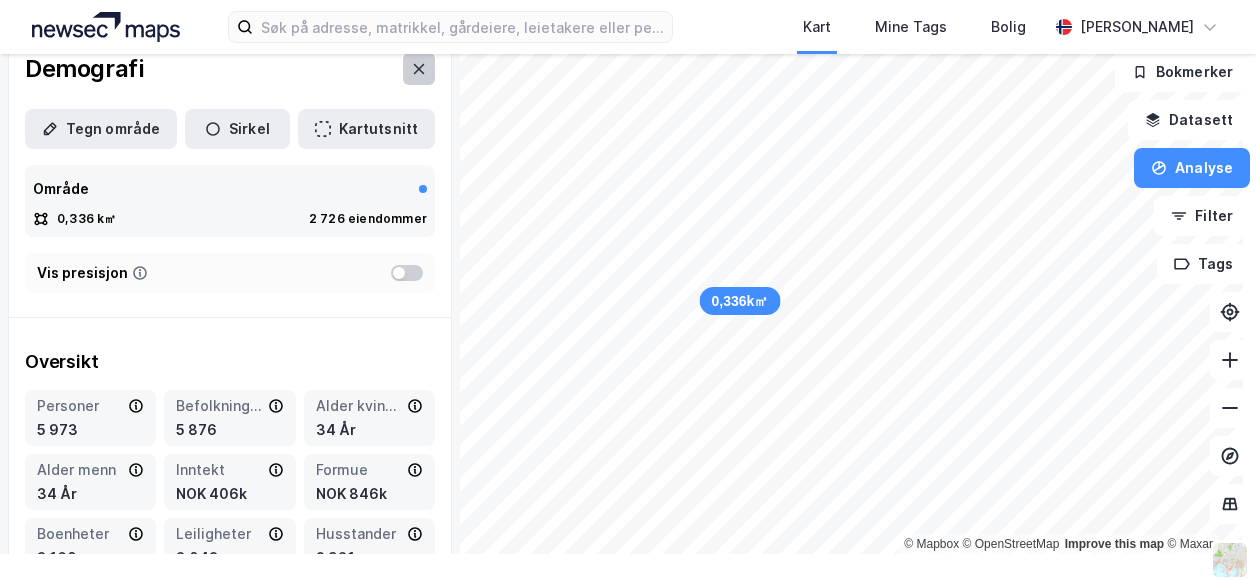 click 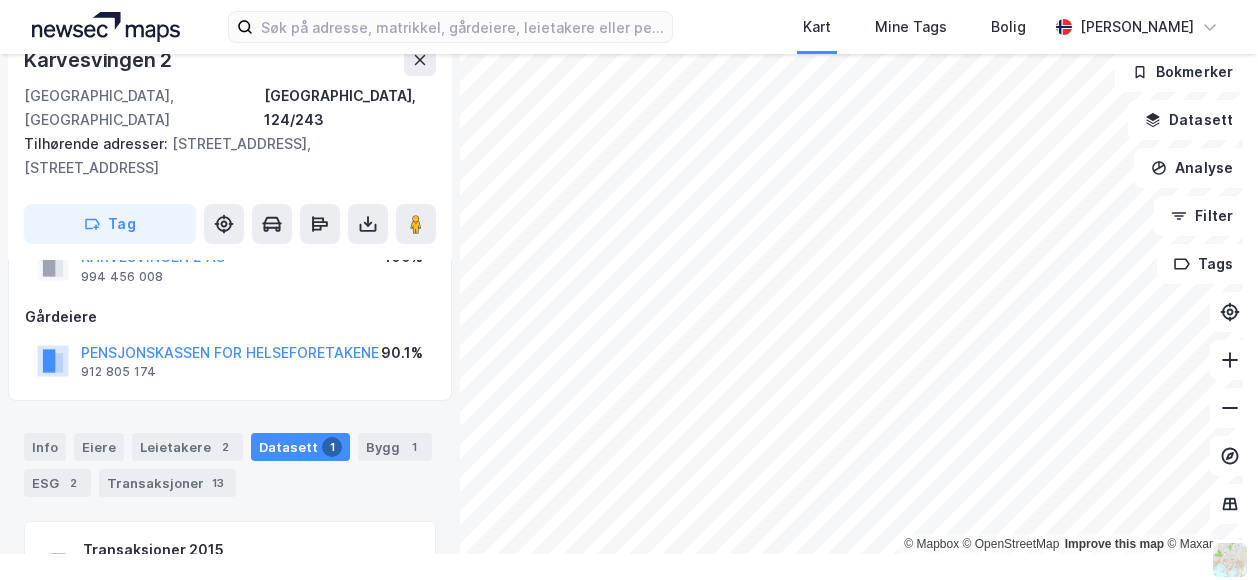 scroll, scrollTop: 125, scrollLeft: 0, axis: vertical 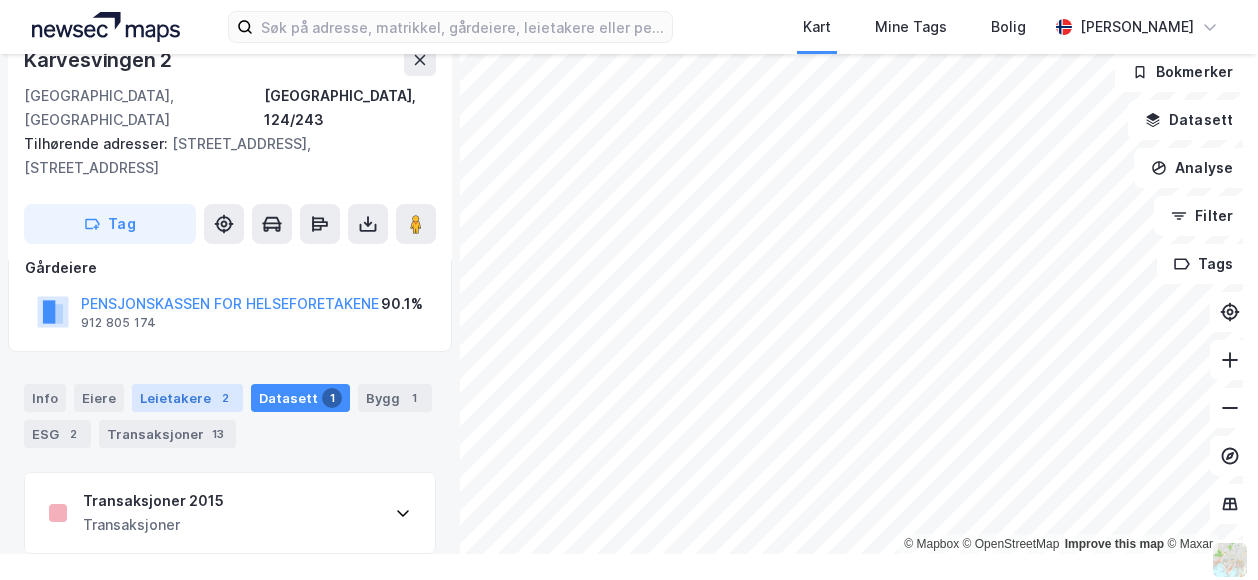 click on "Leietakere 2" at bounding box center (187, 398) 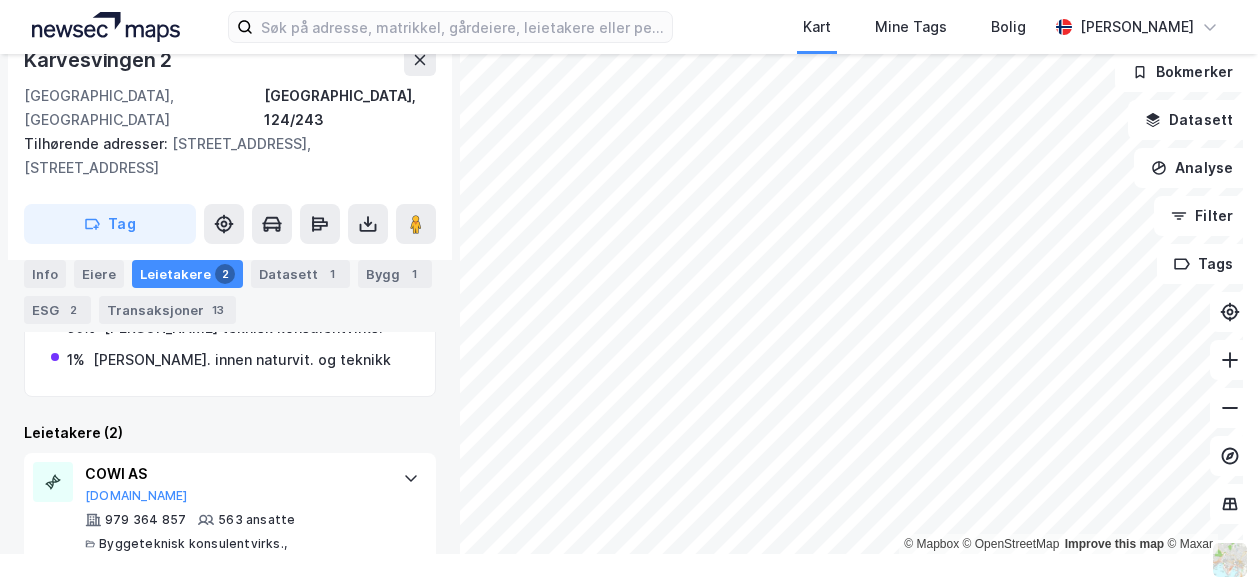 scroll, scrollTop: 580, scrollLeft: 0, axis: vertical 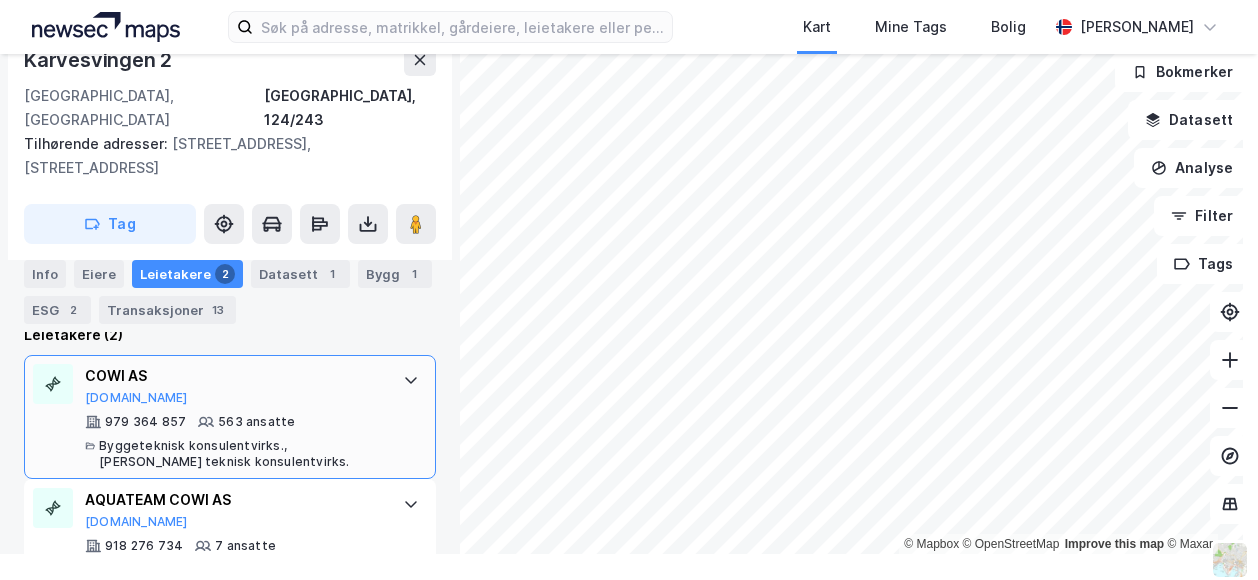 click 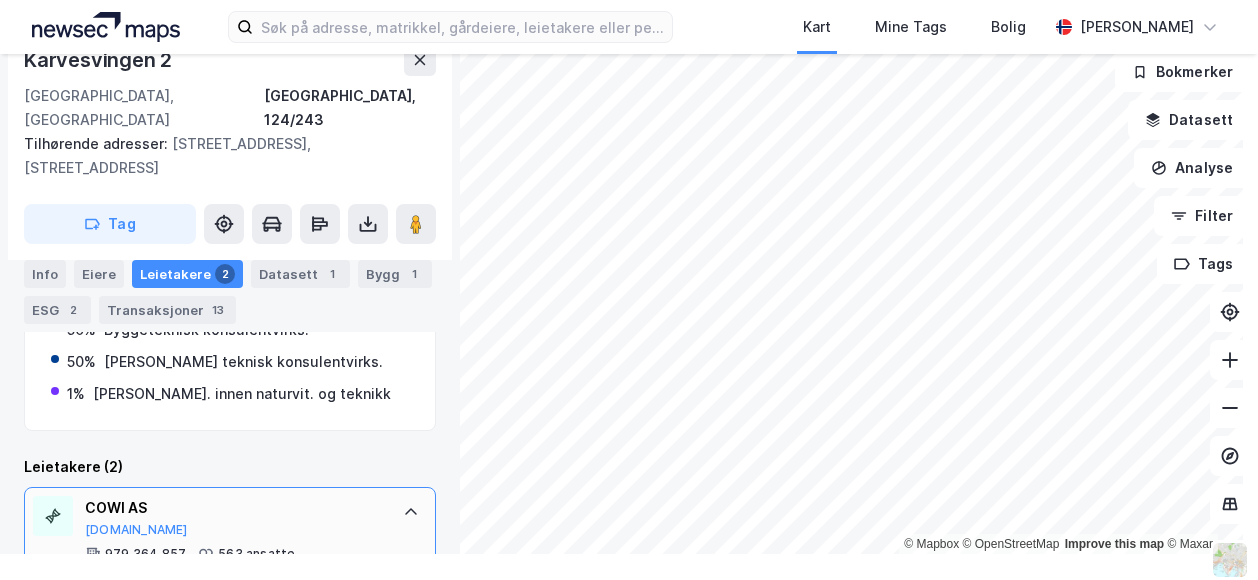 scroll, scrollTop: 442, scrollLeft: 0, axis: vertical 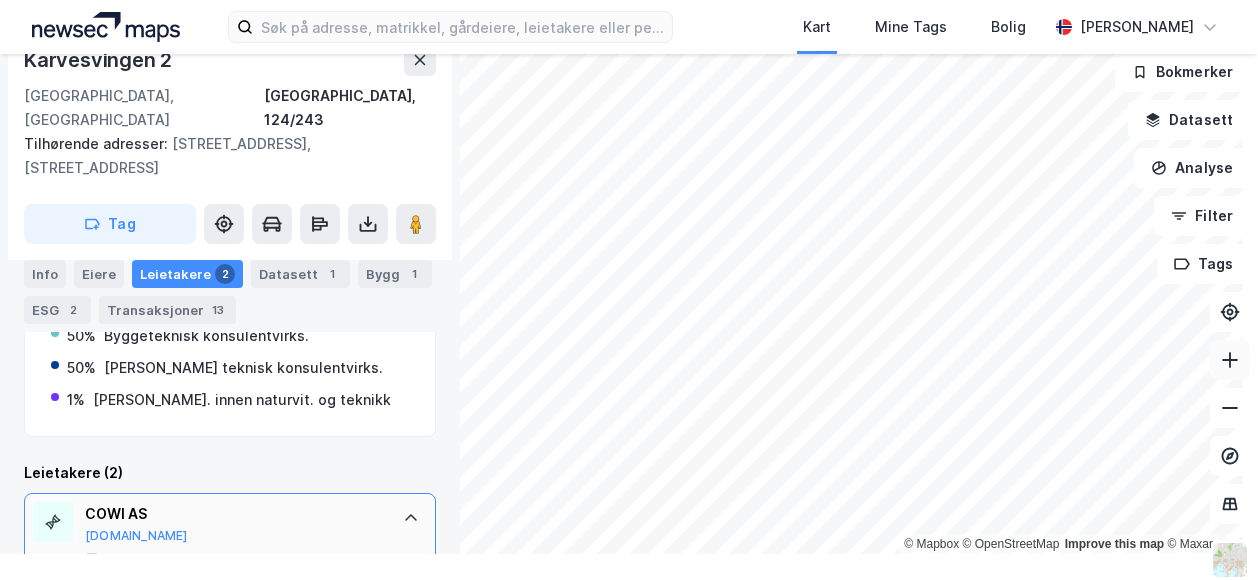 click at bounding box center (1230, 360) 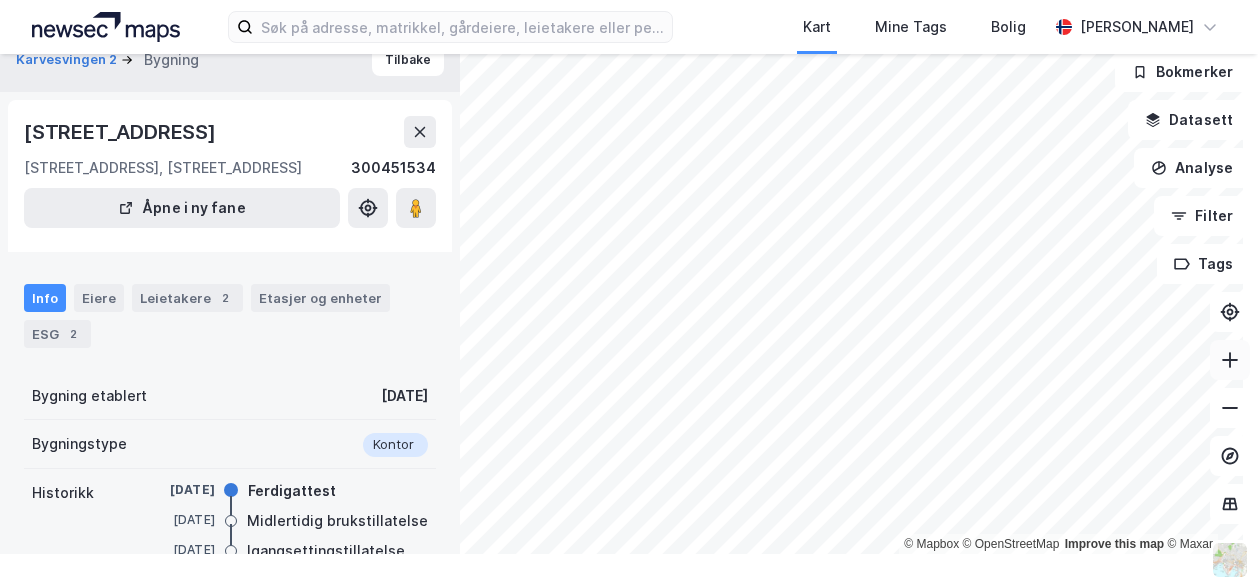 scroll, scrollTop: 348, scrollLeft: 0, axis: vertical 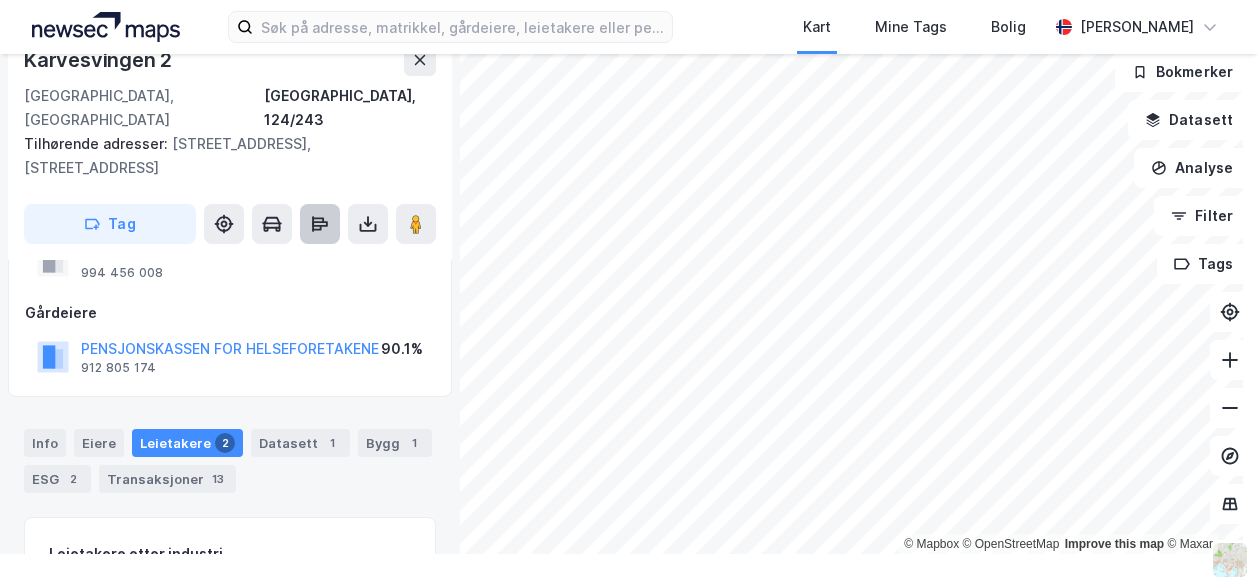 click 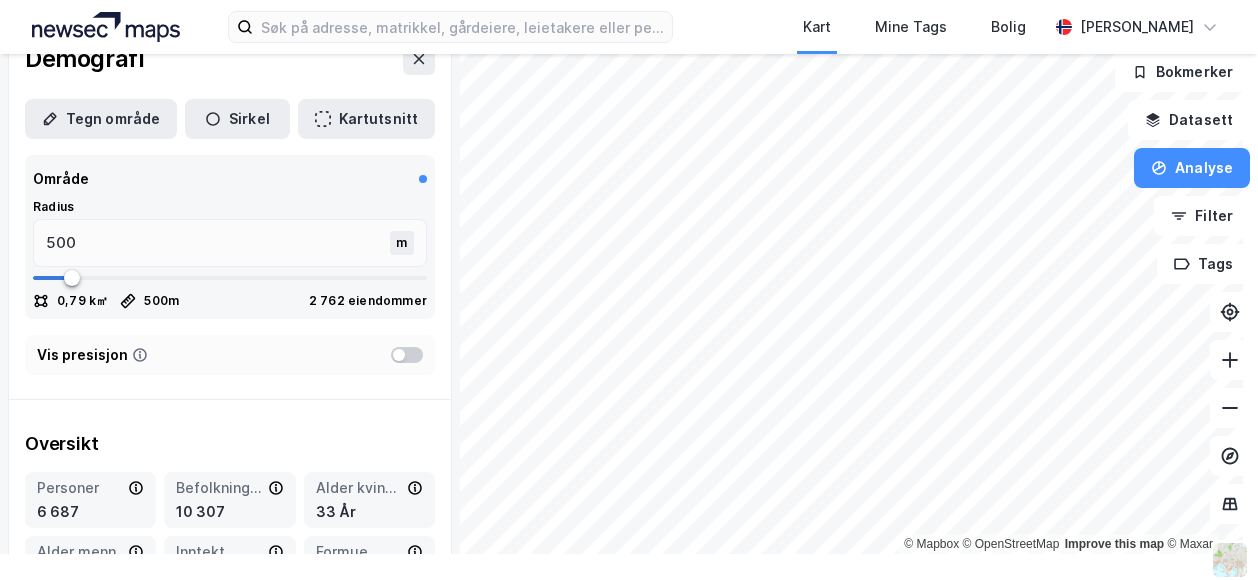 scroll, scrollTop: 0, scrollLeft: 0, axis: both 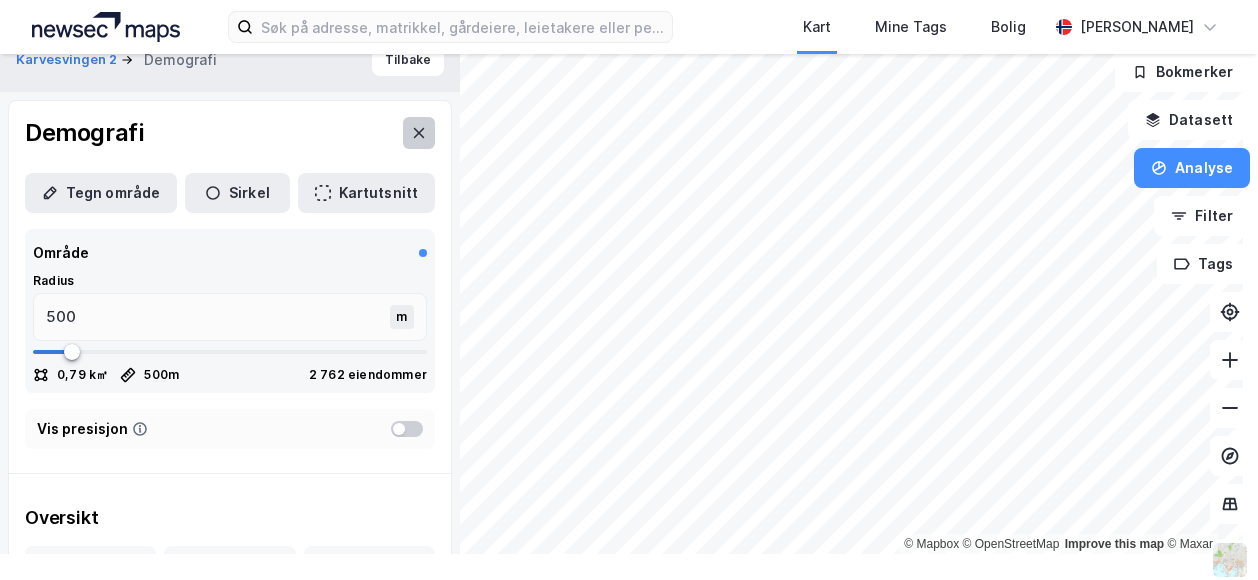 click 